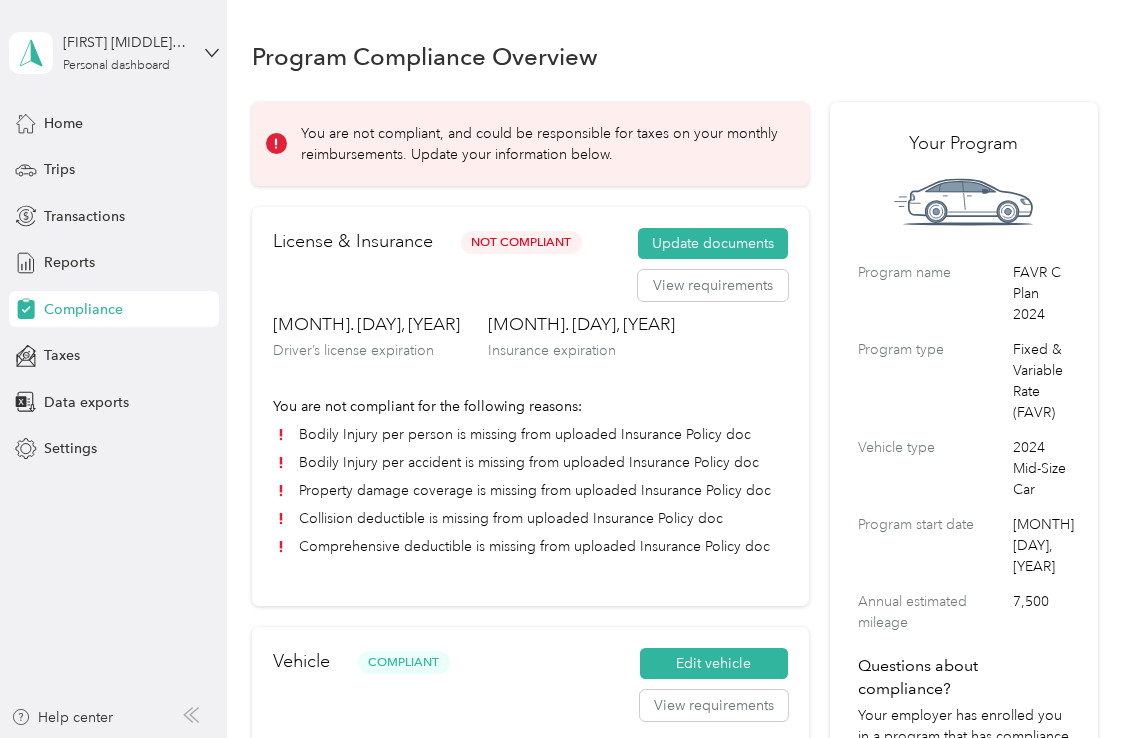 scroll, scrollTop: 0, scrollLeft: 0, axis: both 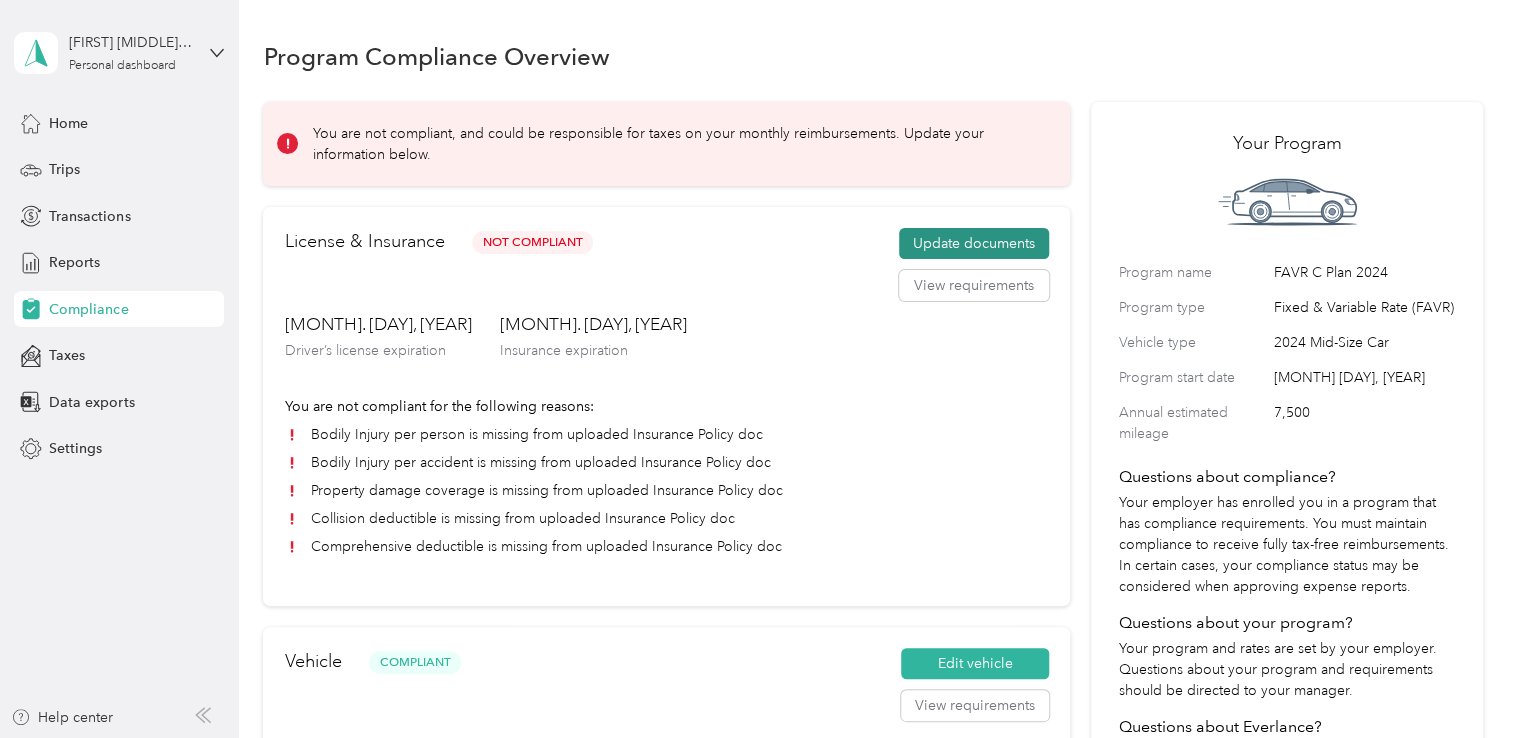 click on "Update documents" at bounding box center (974, 244) 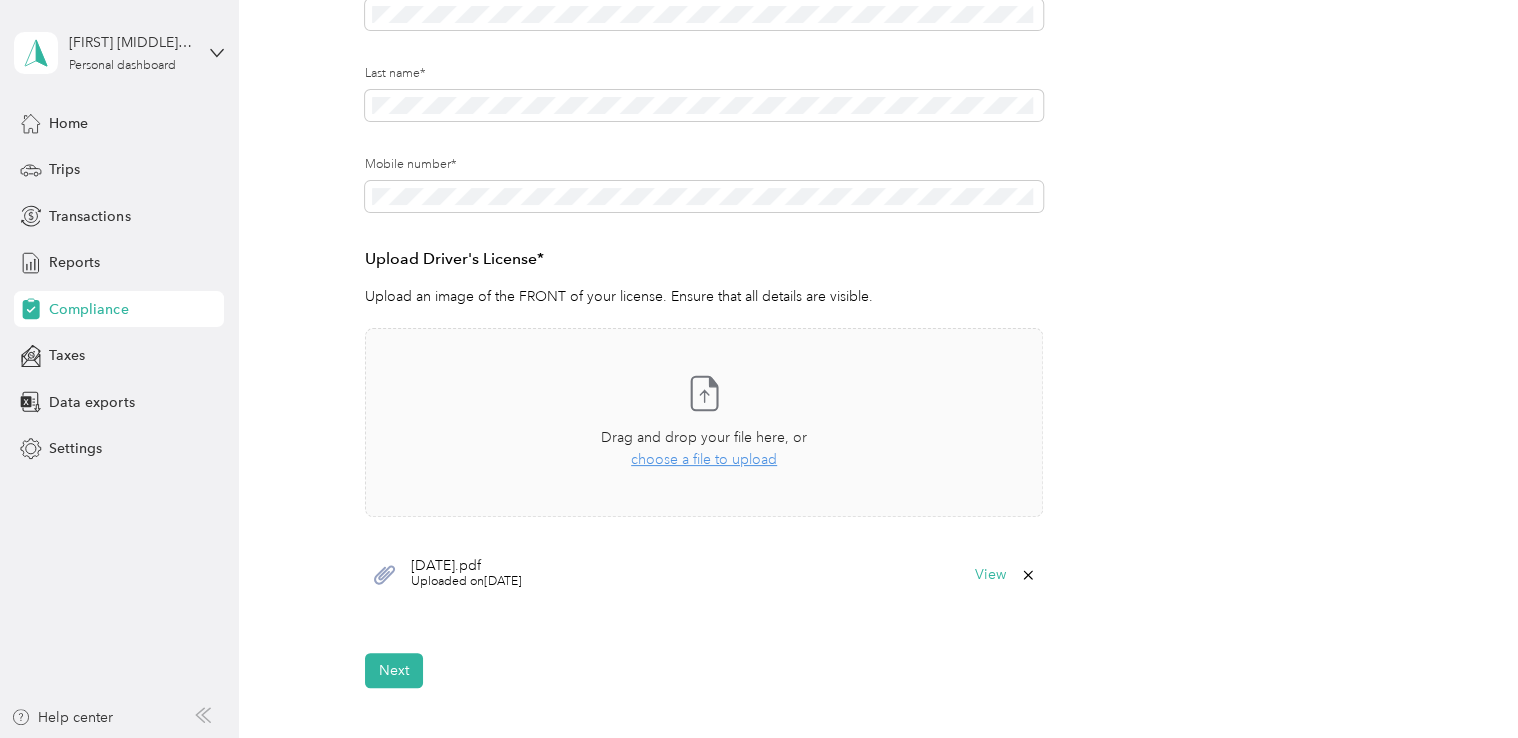 scroll, scrollTop: 300, scrollLeft: 0, axis: vertical 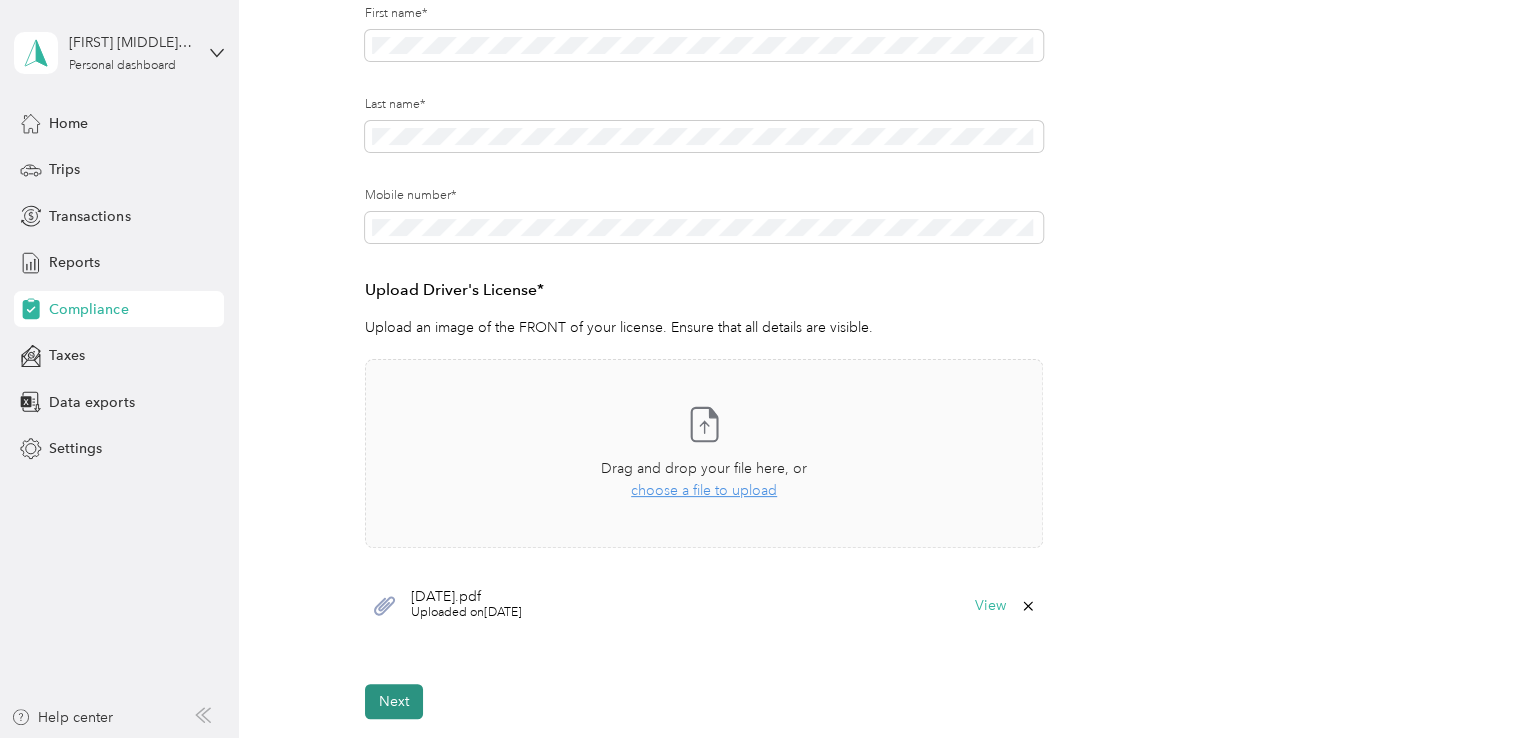 click on "Next" at bounding box center [394, 701] 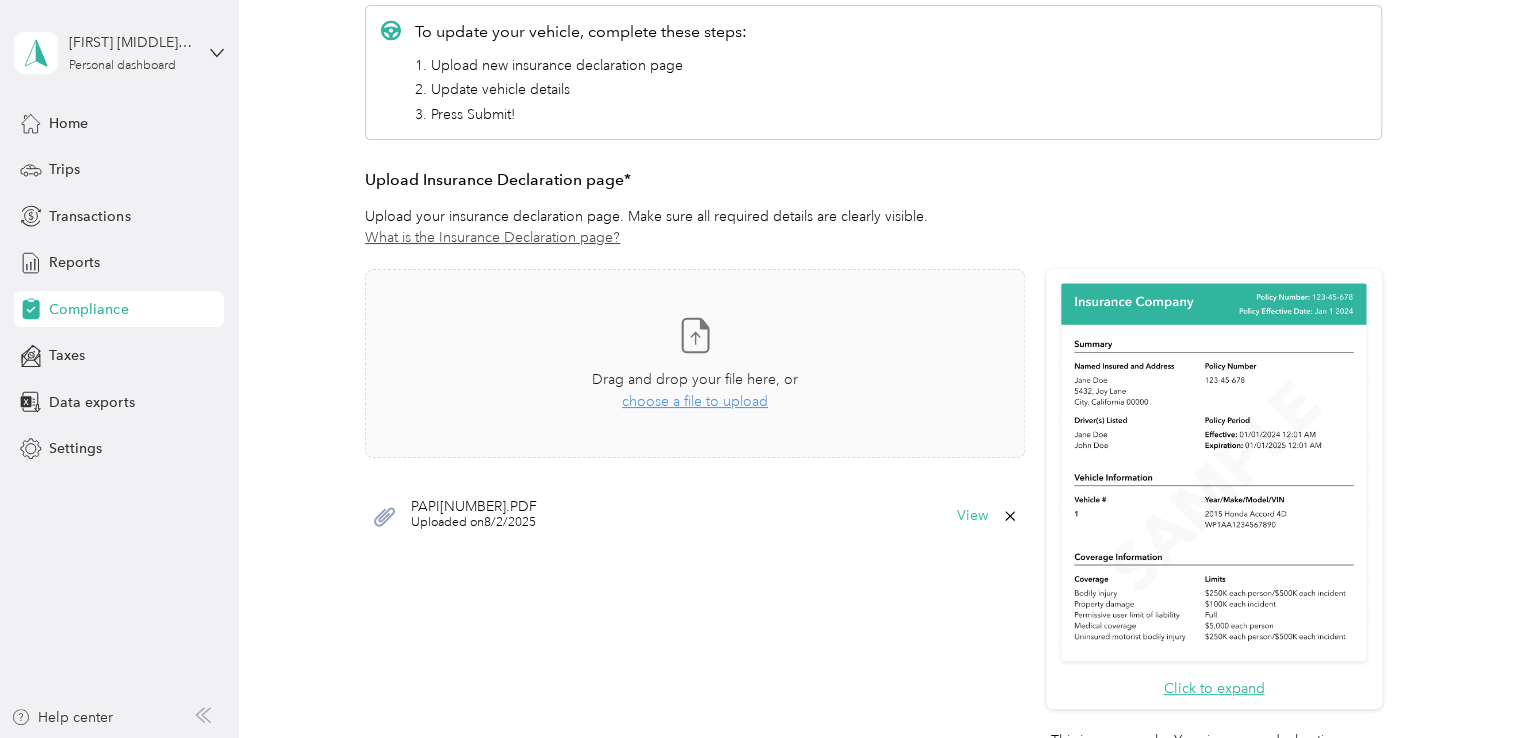 scroll, scrollTop: 429, scrollLeft: 0, axis: vertical 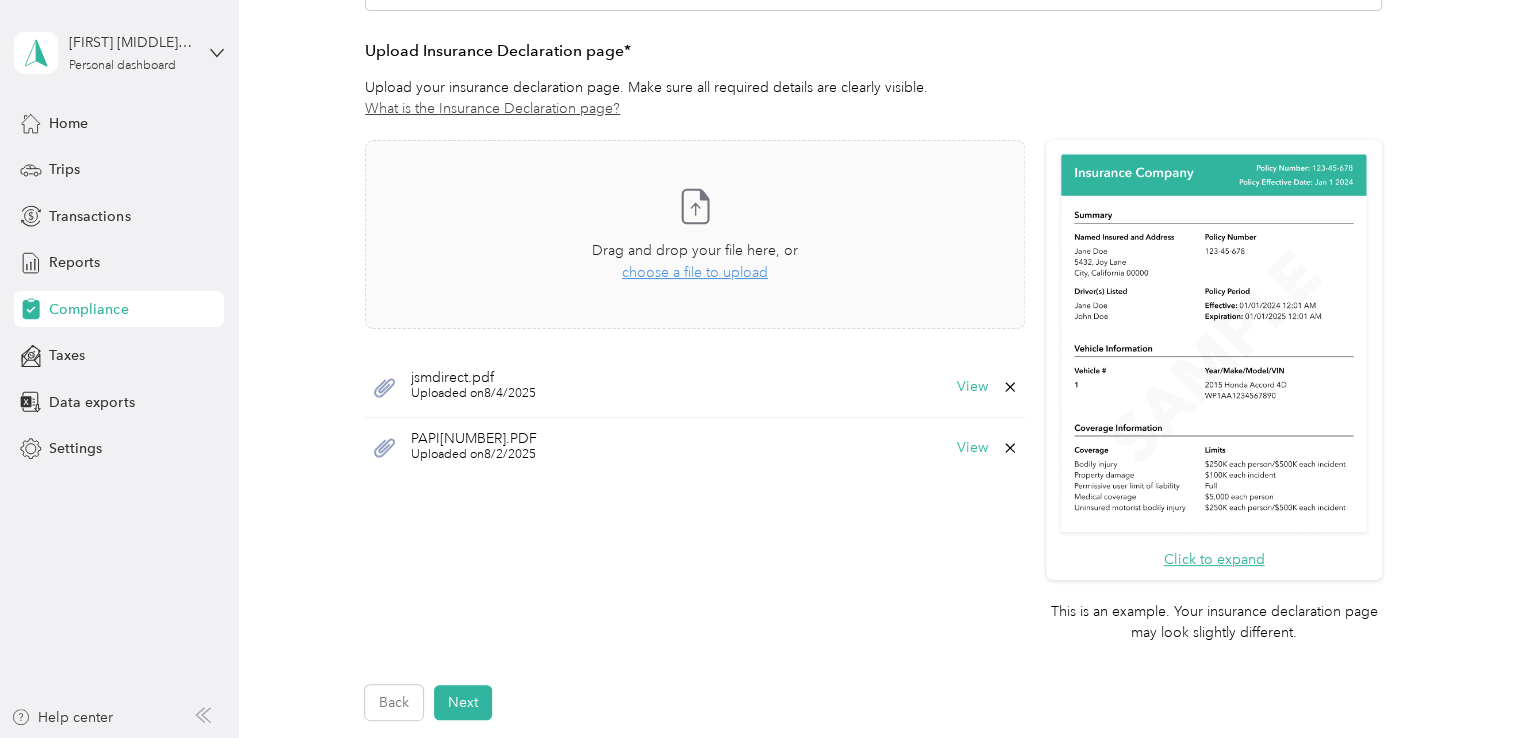 click 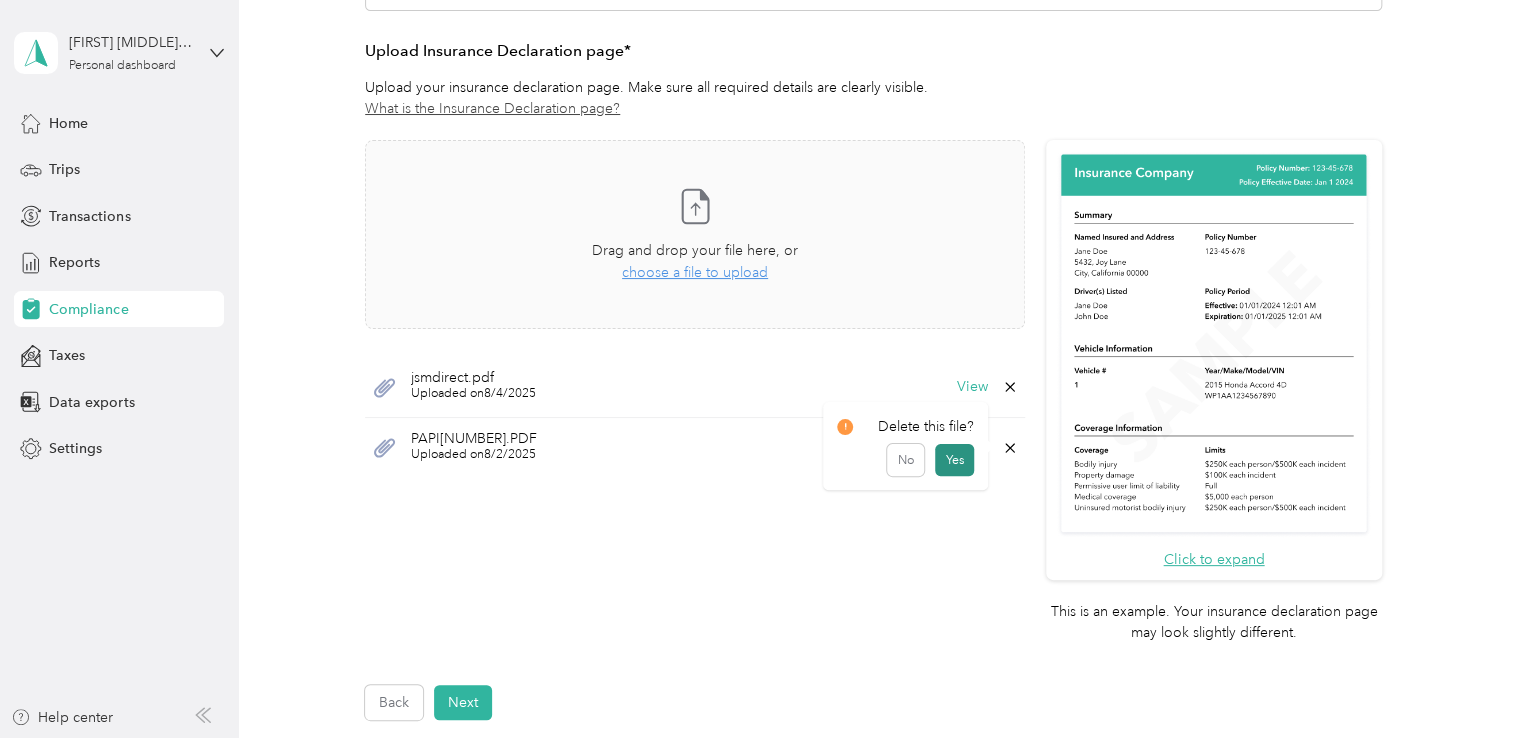 click on "Yes" at bounding box center [954, 460] 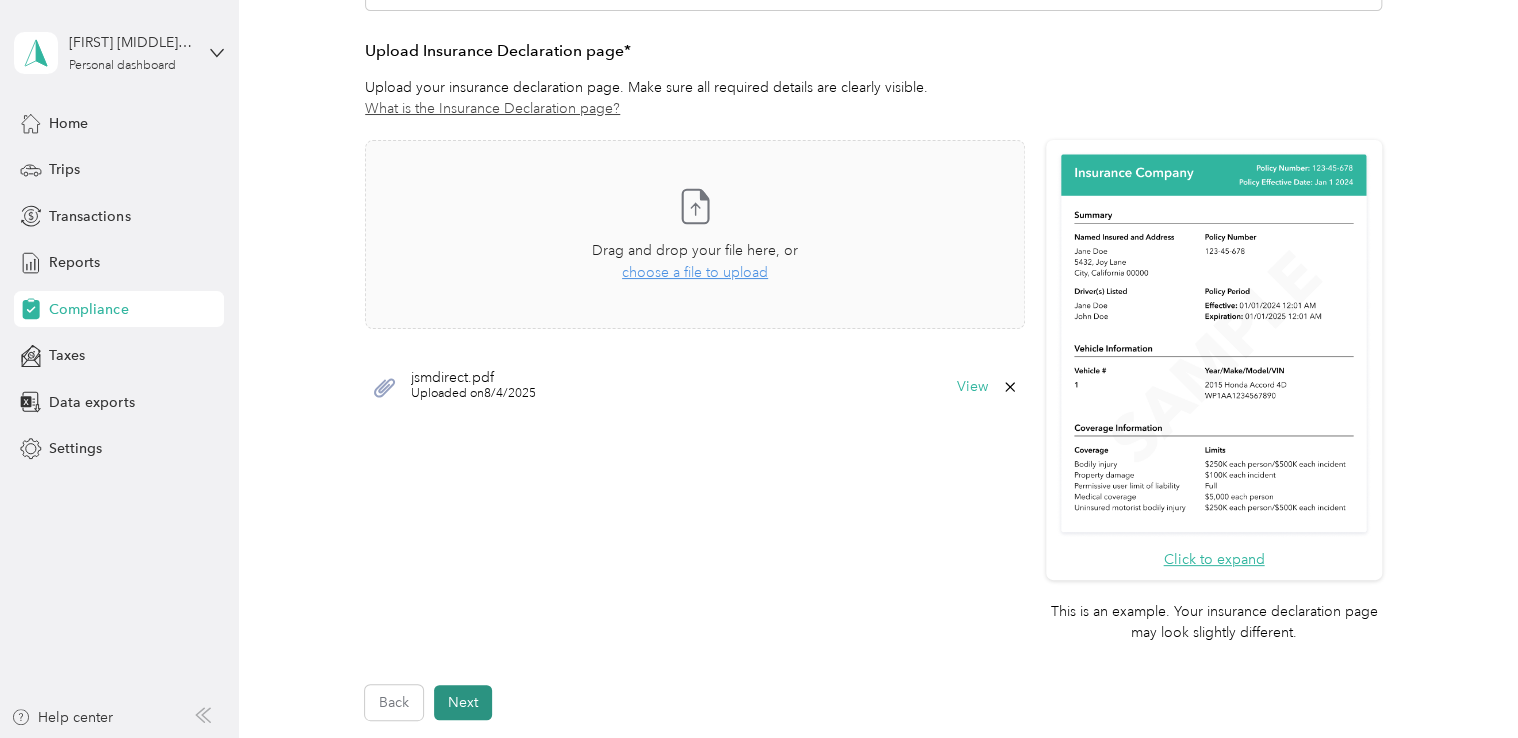 click on "Next" at bounding box center (463, 702) 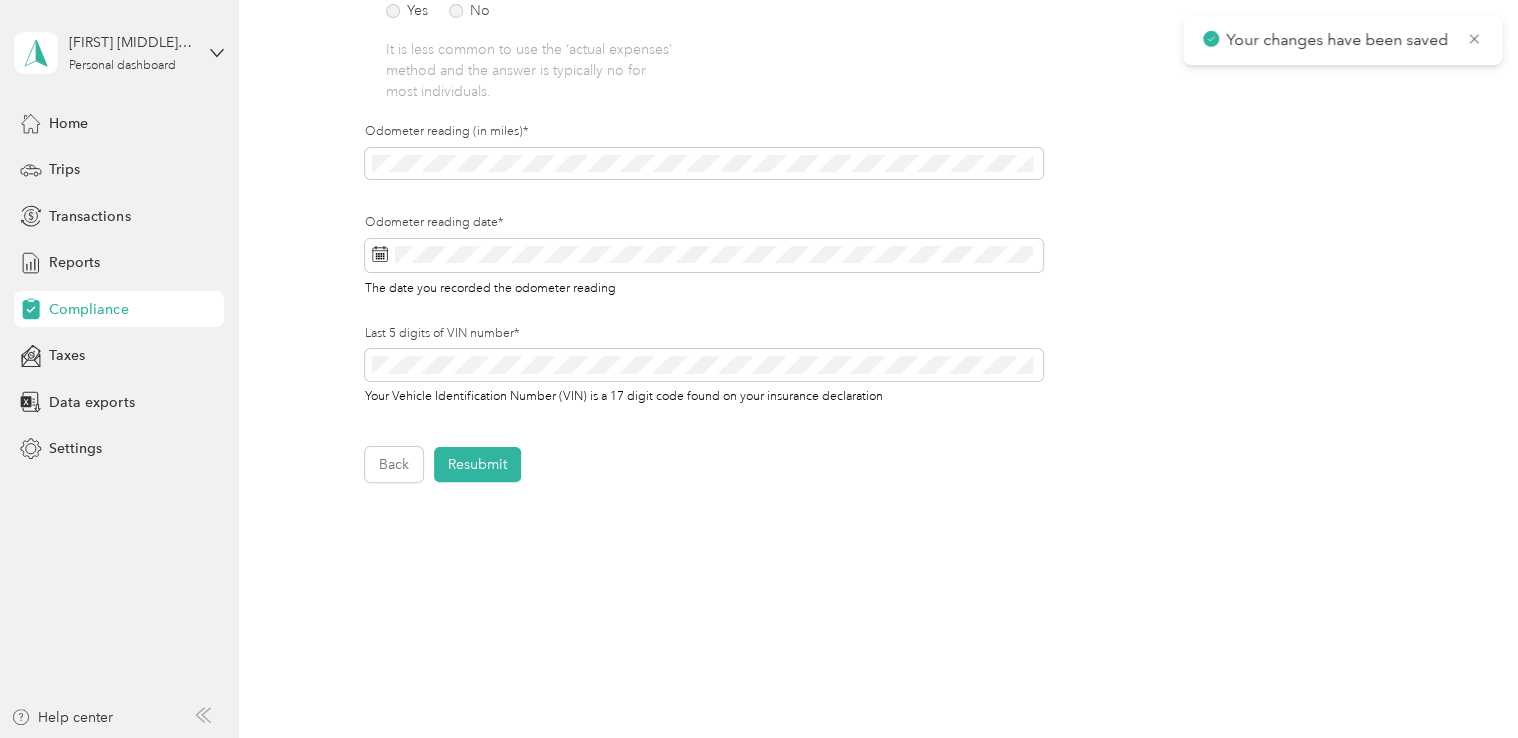 scroll, scrollTop: 496, scrollLeft: 0, axis: vertical 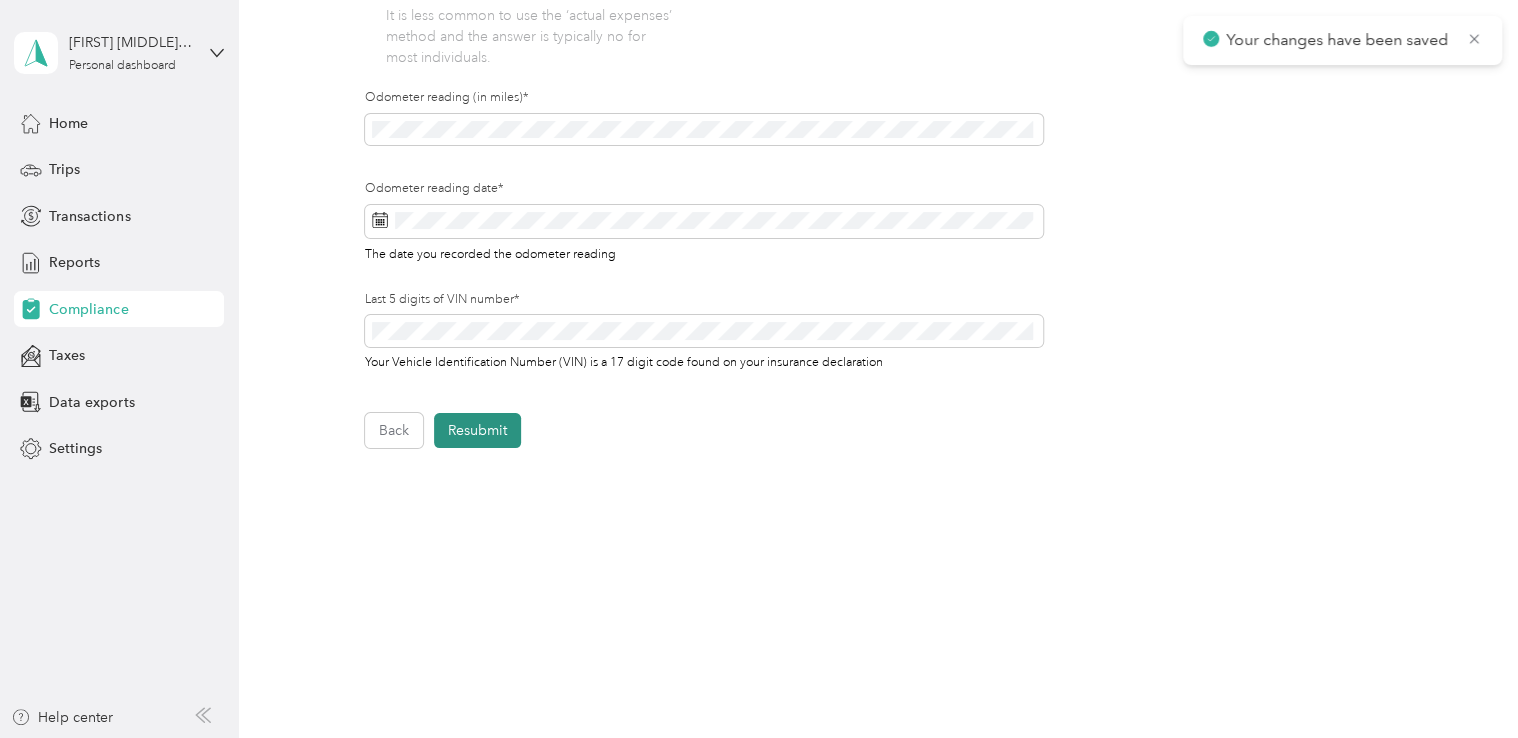 click on "Resubmit" at bounding box center [477, 430] 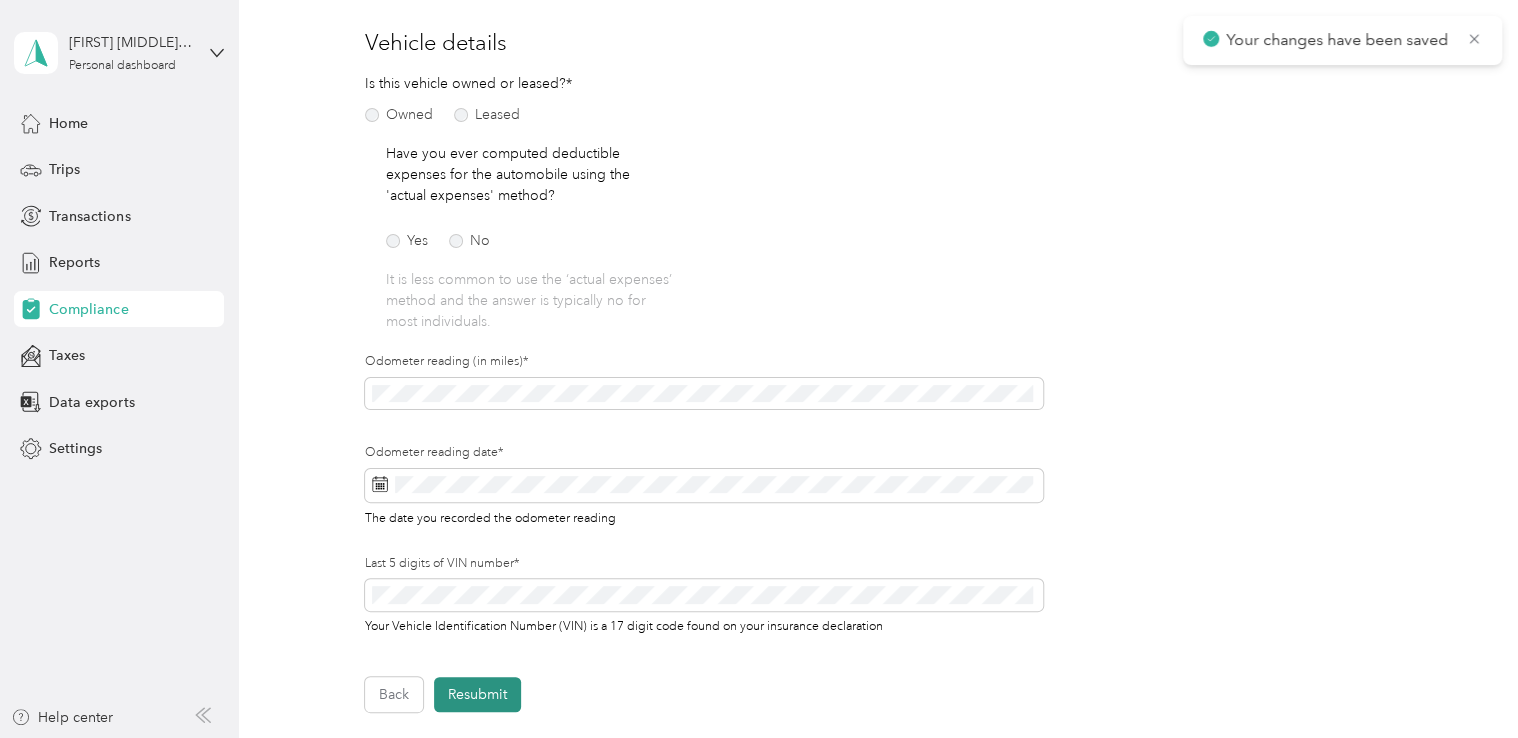 scroll, scrollTop: 24, scrollLeft: 0, axis: vertical 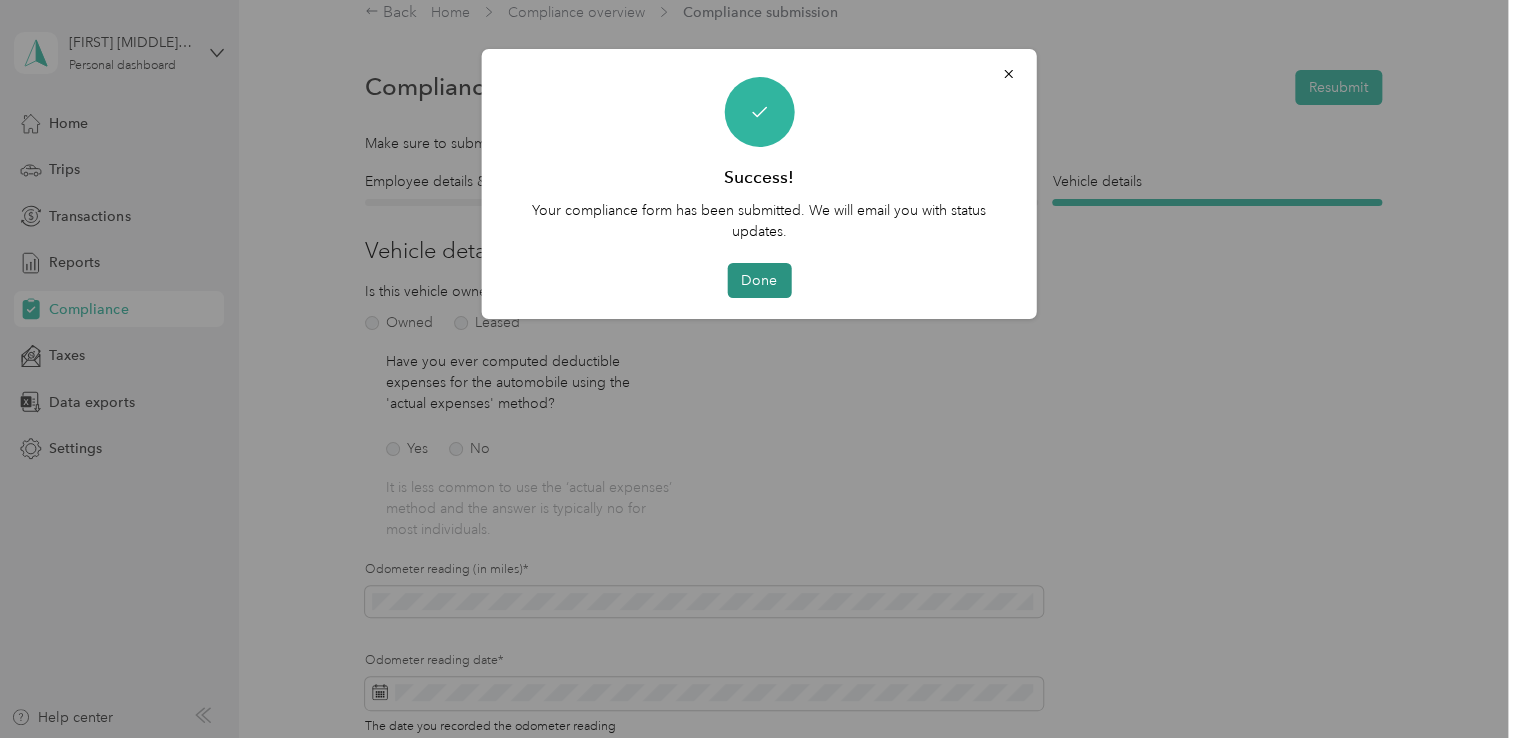 click on "Done" at bounding box center (759, 280) 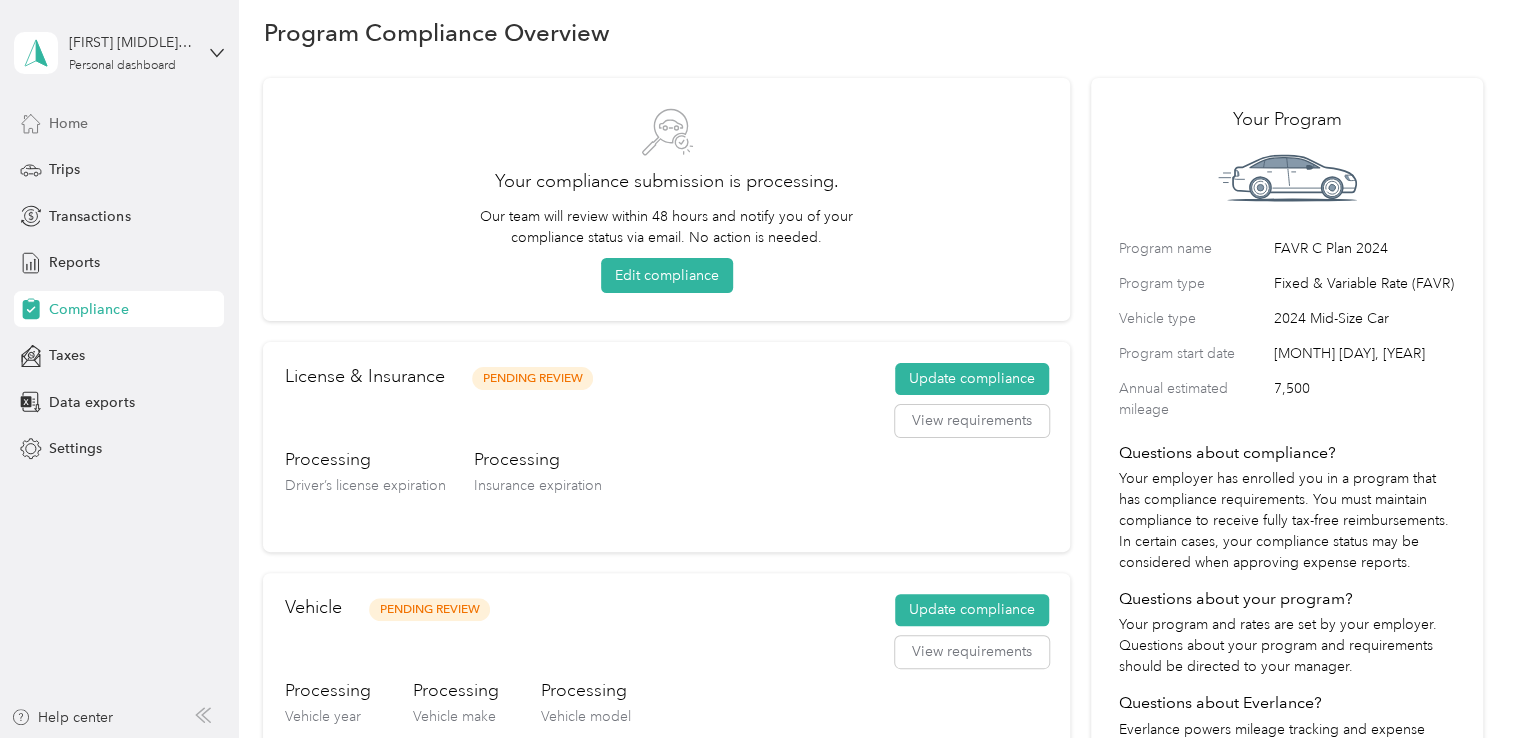 click on "Home" at bounding box center [68, 123] 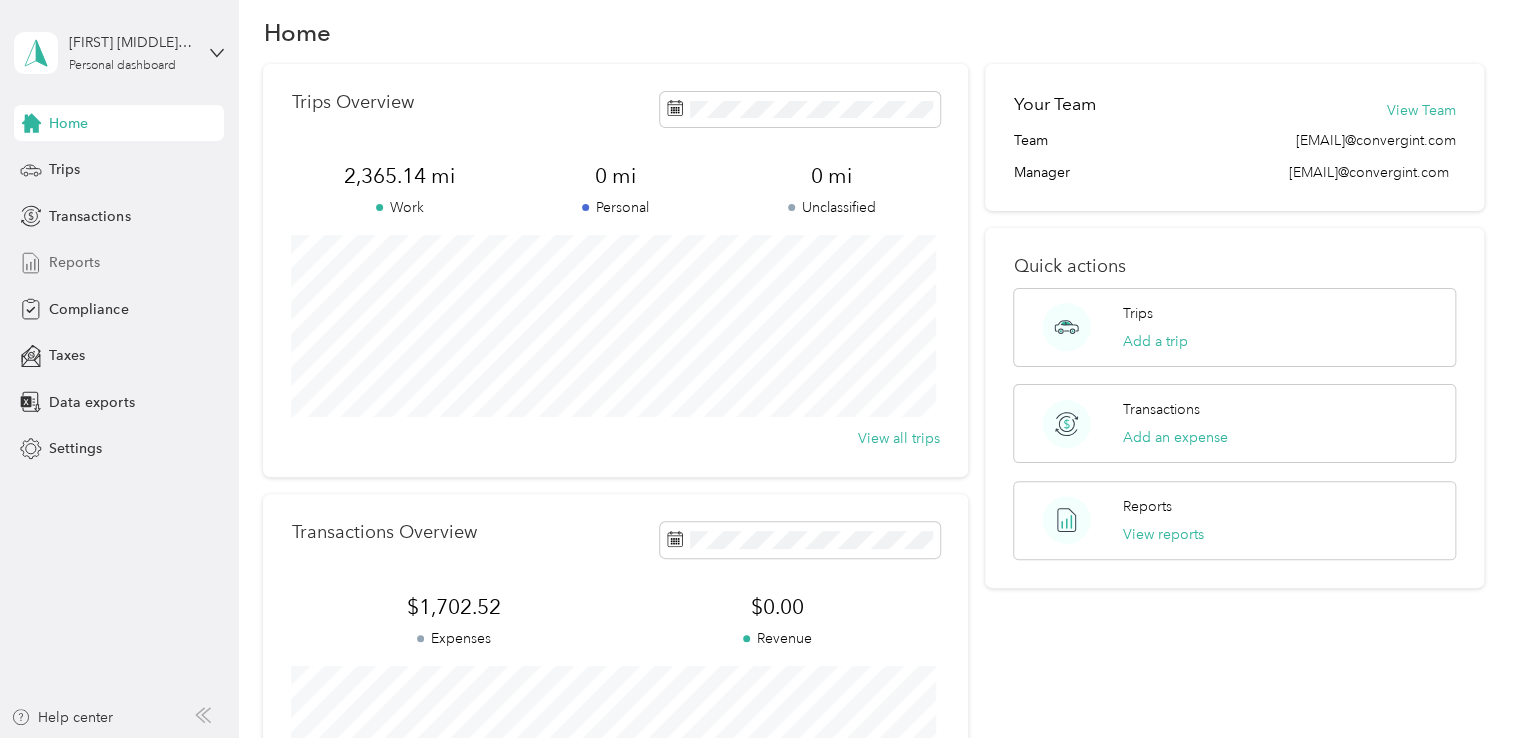click on "Reports" at bounding box center (74, 262) 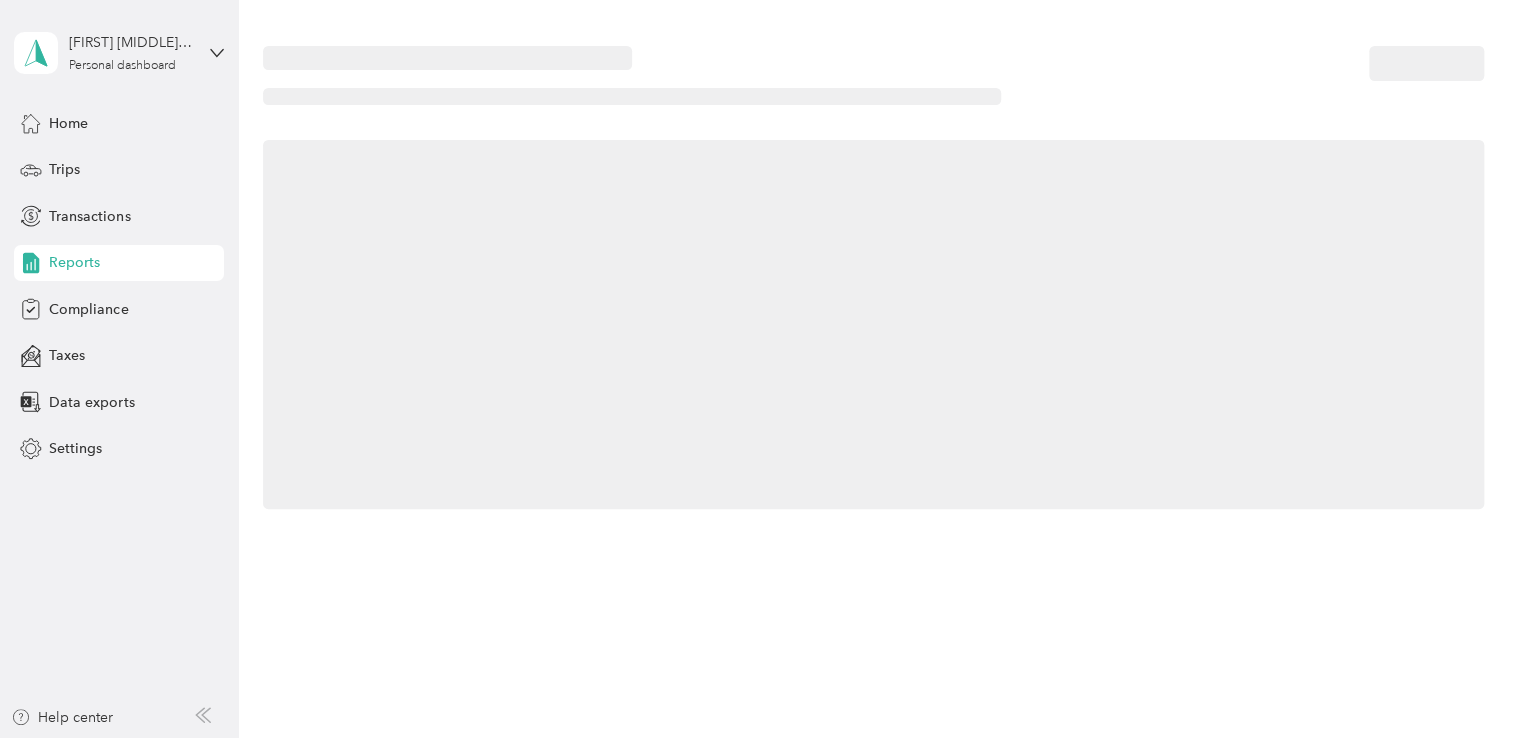 scroll, scrollTop: 0, scrollLeft: 0, axis: both 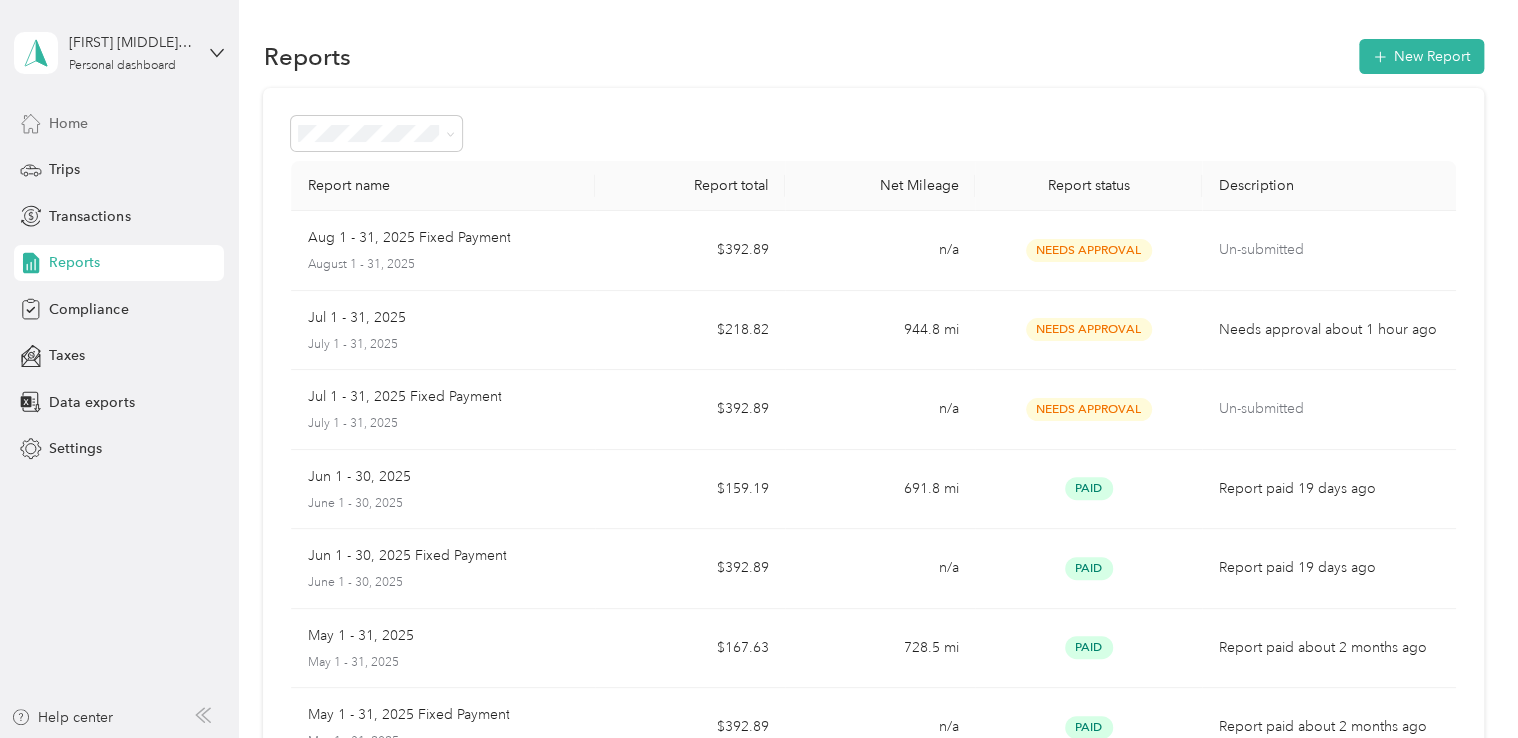 click on "Home" at bounding box center [68, 123] 